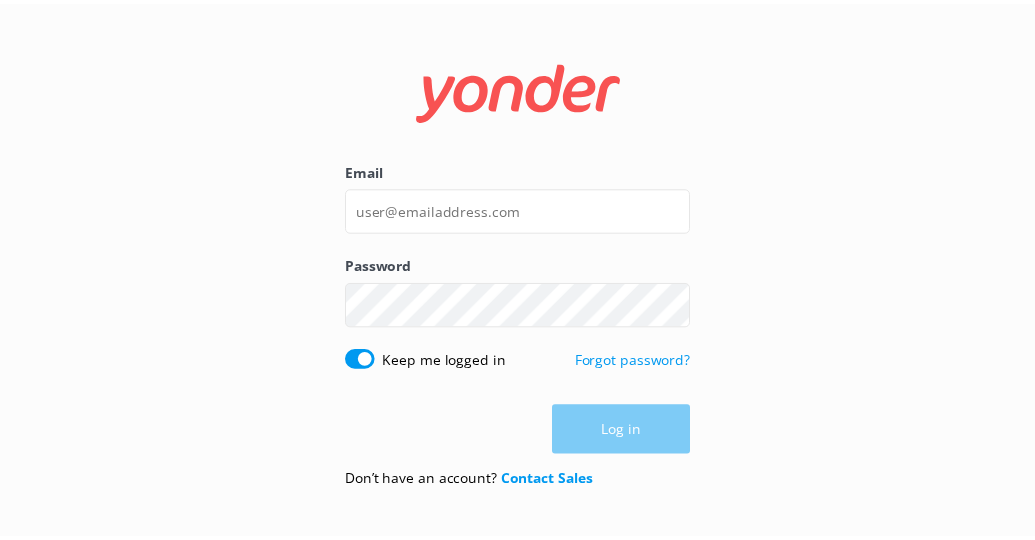 scroll, scrollTop: 0, scrollLeft: 0, axis: both 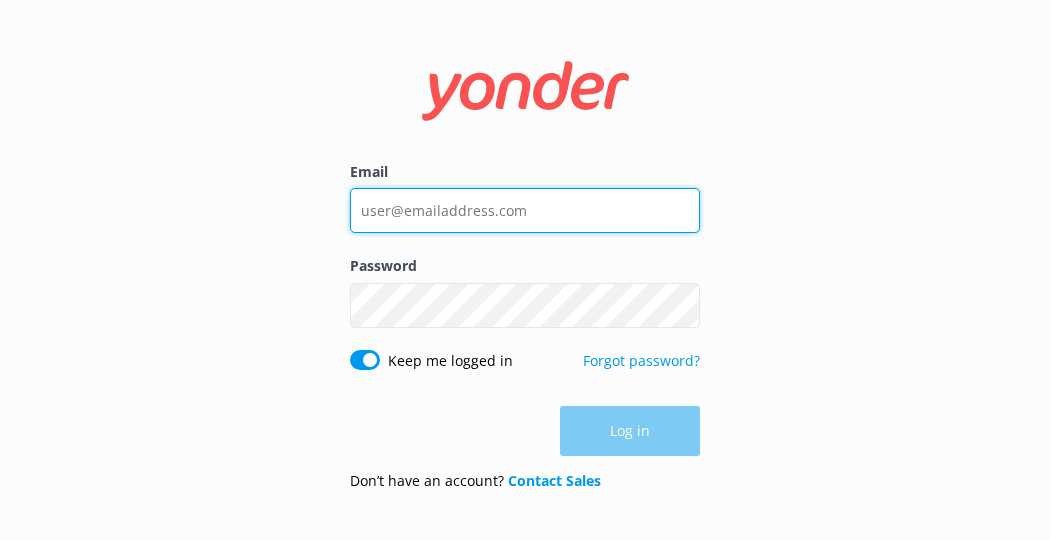 type on "[EMAIL]" 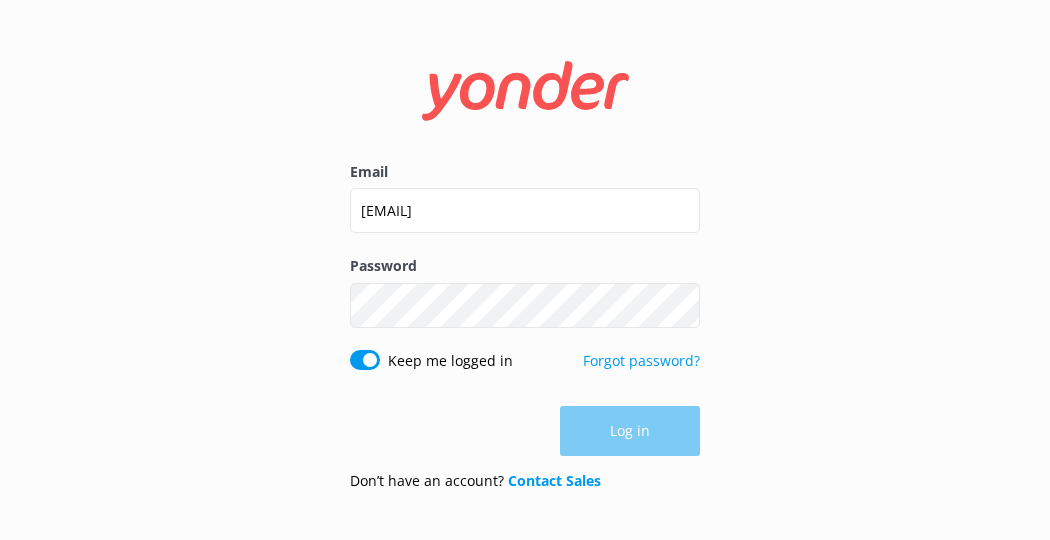 click on "Log in" at bounding box center (525, 431) 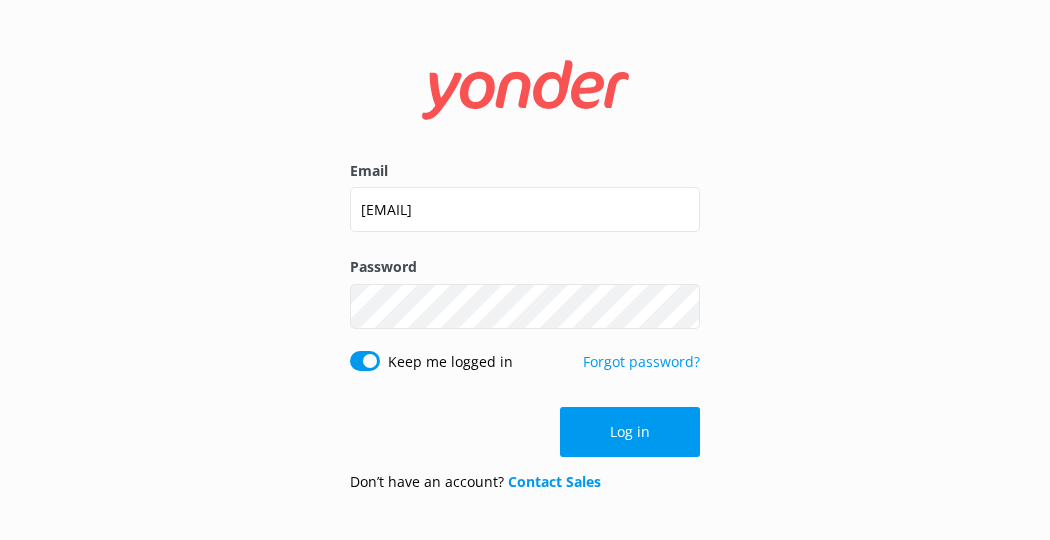 click on "Log in" at bounding box center [630, 432] 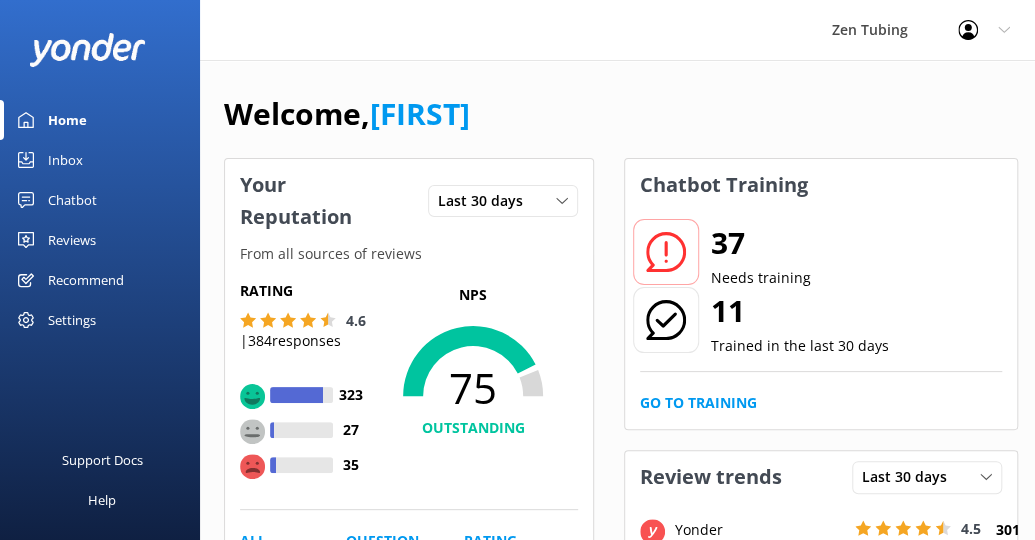 click on "Chatbot" at bounding box center (72, 200) 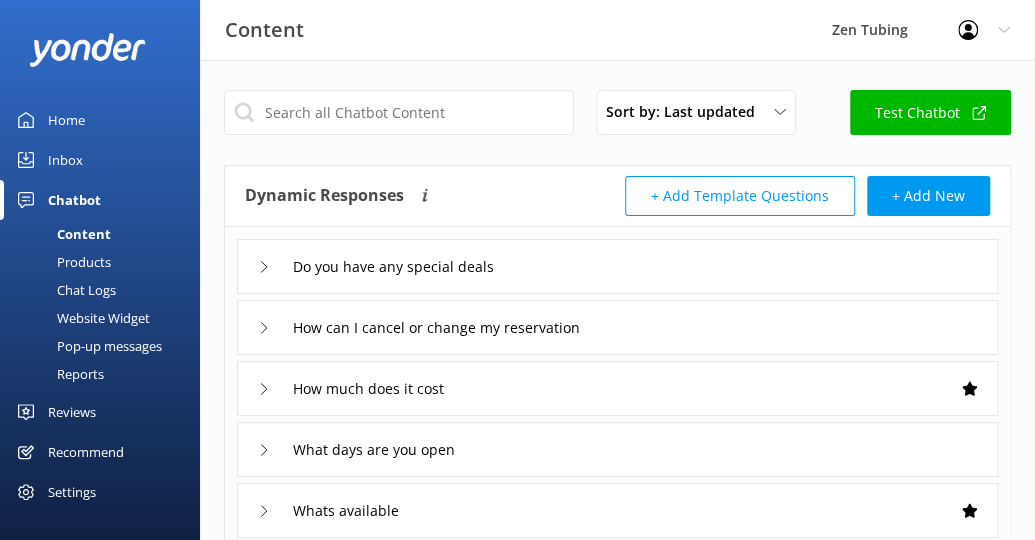 click on "Pop-up messages" at bounding box center (87, 346) 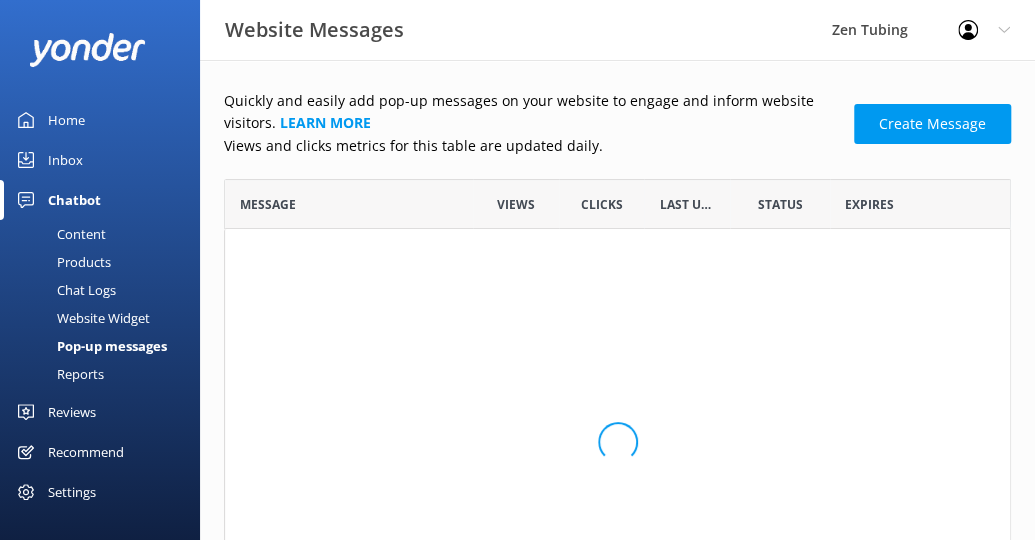 scroll, scrollTop: 16, scrollLeft: 16, axis: both 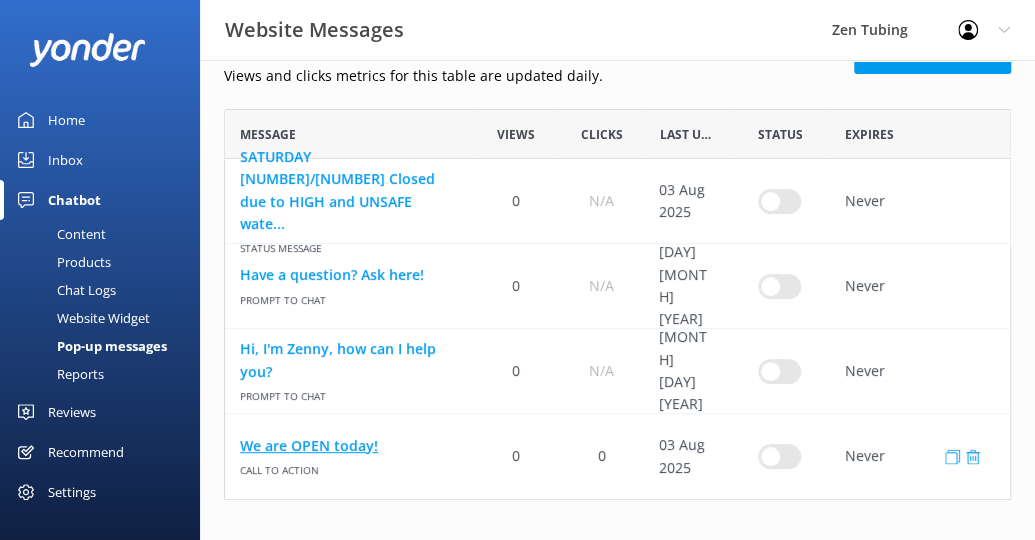 click on "We are OPEN today!" at bounding box center (349, 446) 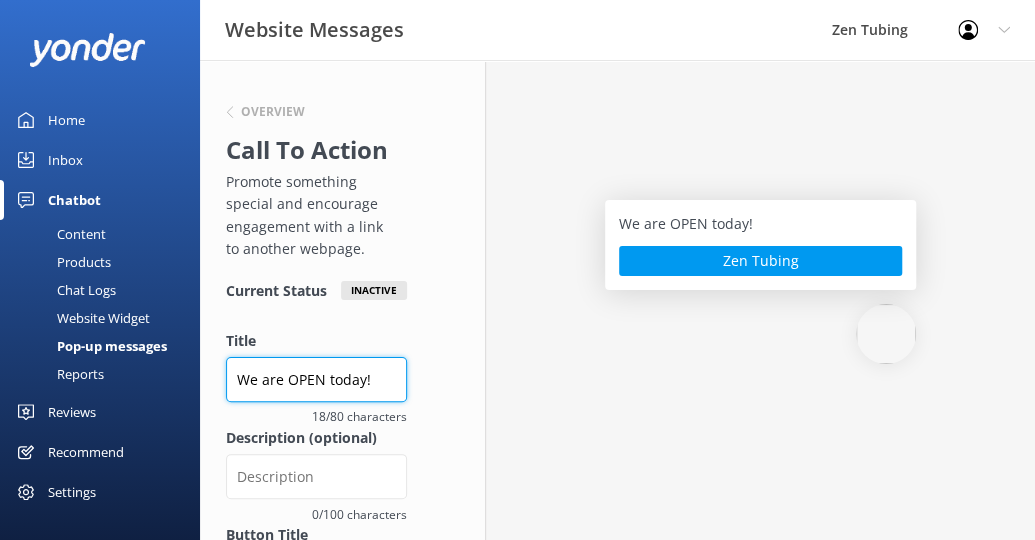 click on "We are OPEN today!" at bounding box center [316, 379] 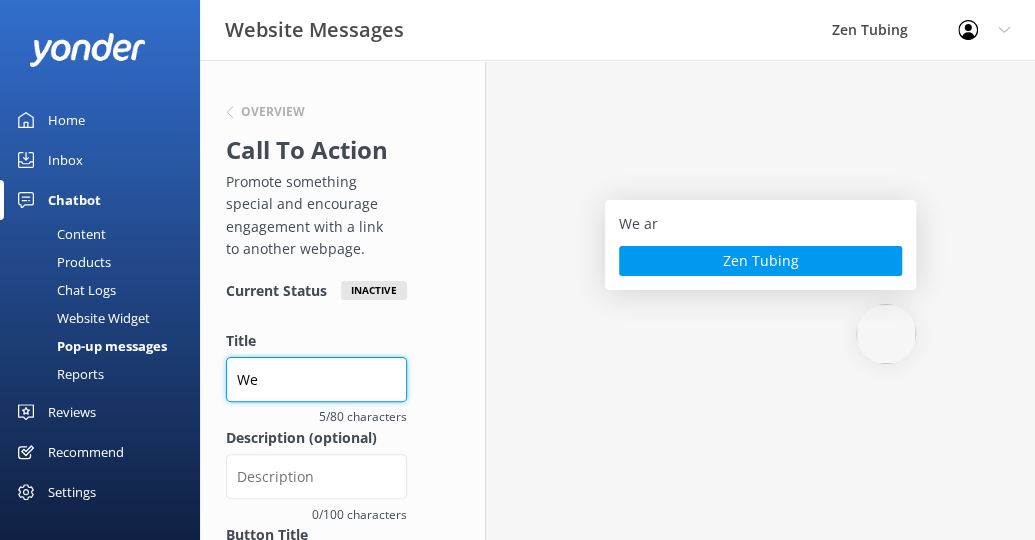 type on "W" 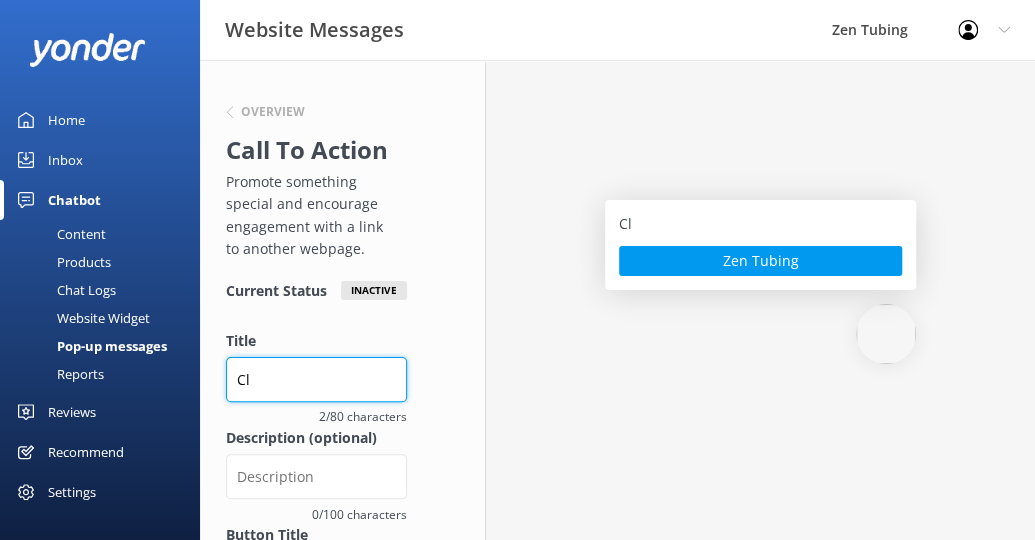 type on "C" 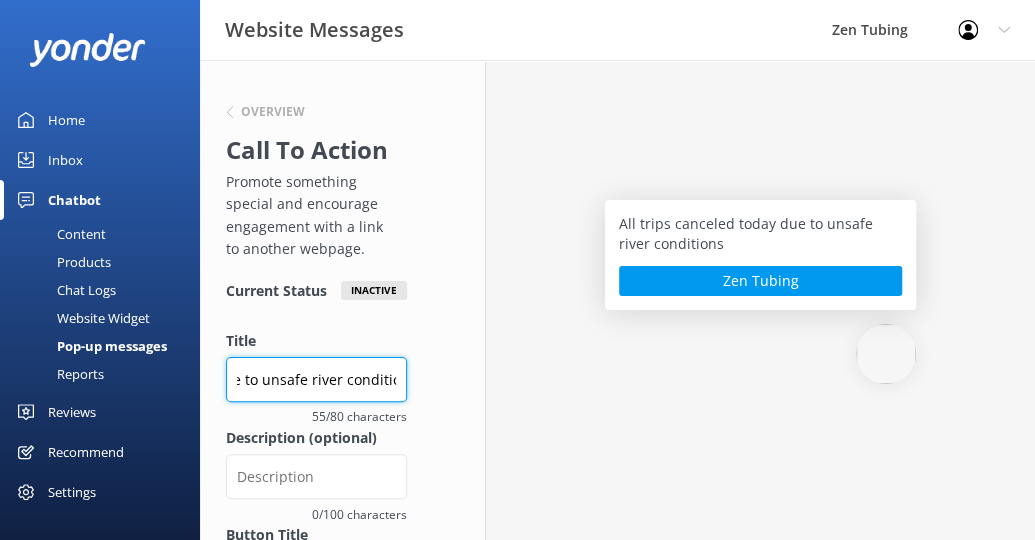 scroll, scrollTop: 0, scrollLeft: 190, axis: horizontal 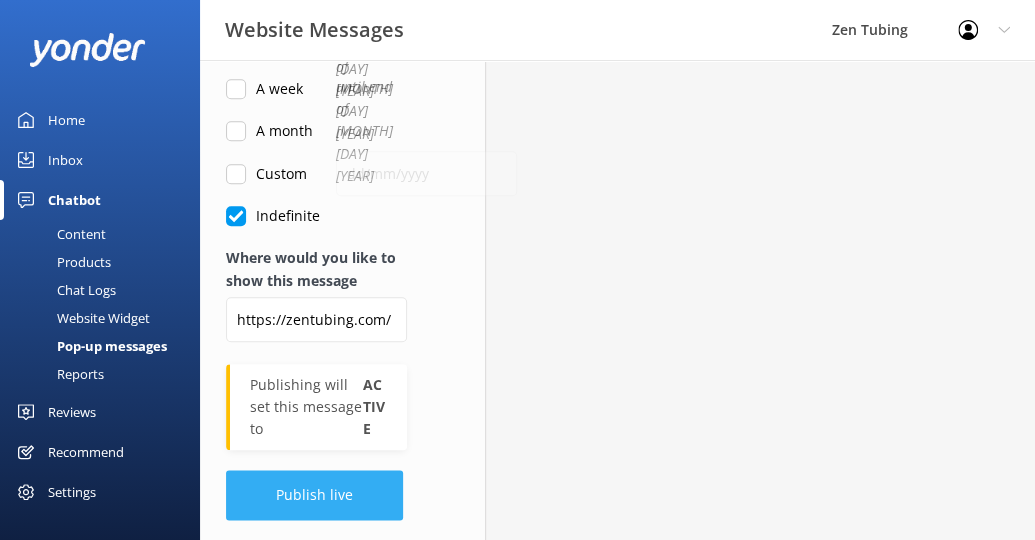 type on "All trips canceled today due to unsafe river conditions" 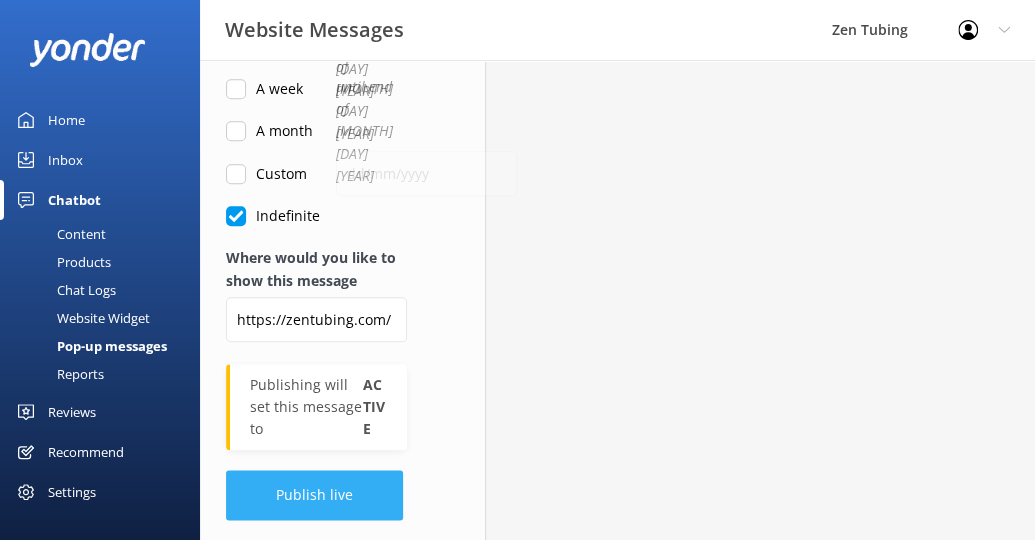 click on "Publish live" at bounding box center (314, 495) 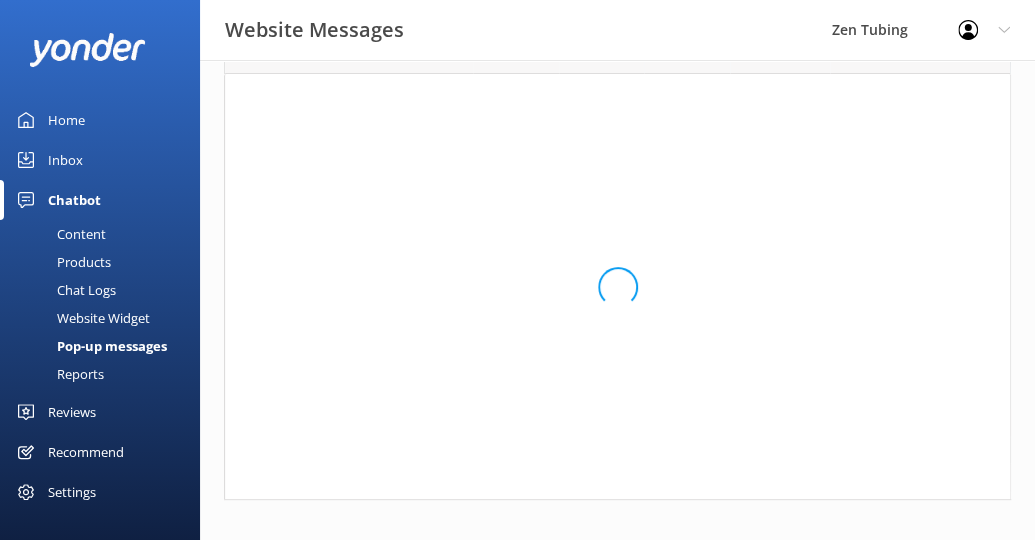 scroll, scrollTop: 154, scrollLeft: 0, axis: vertical 